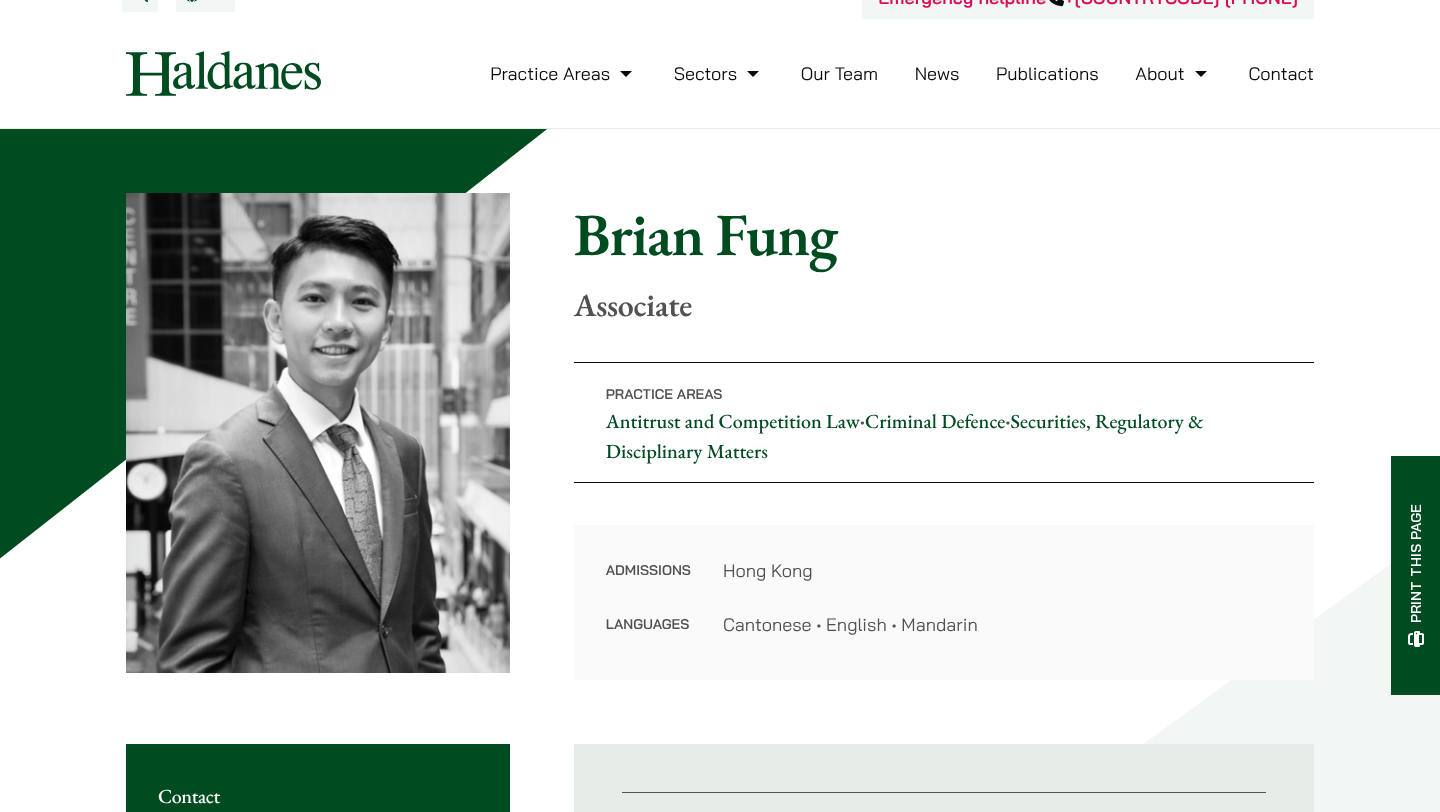 scroll, scrollTop: 0, scrollLeft: 0, axis: both 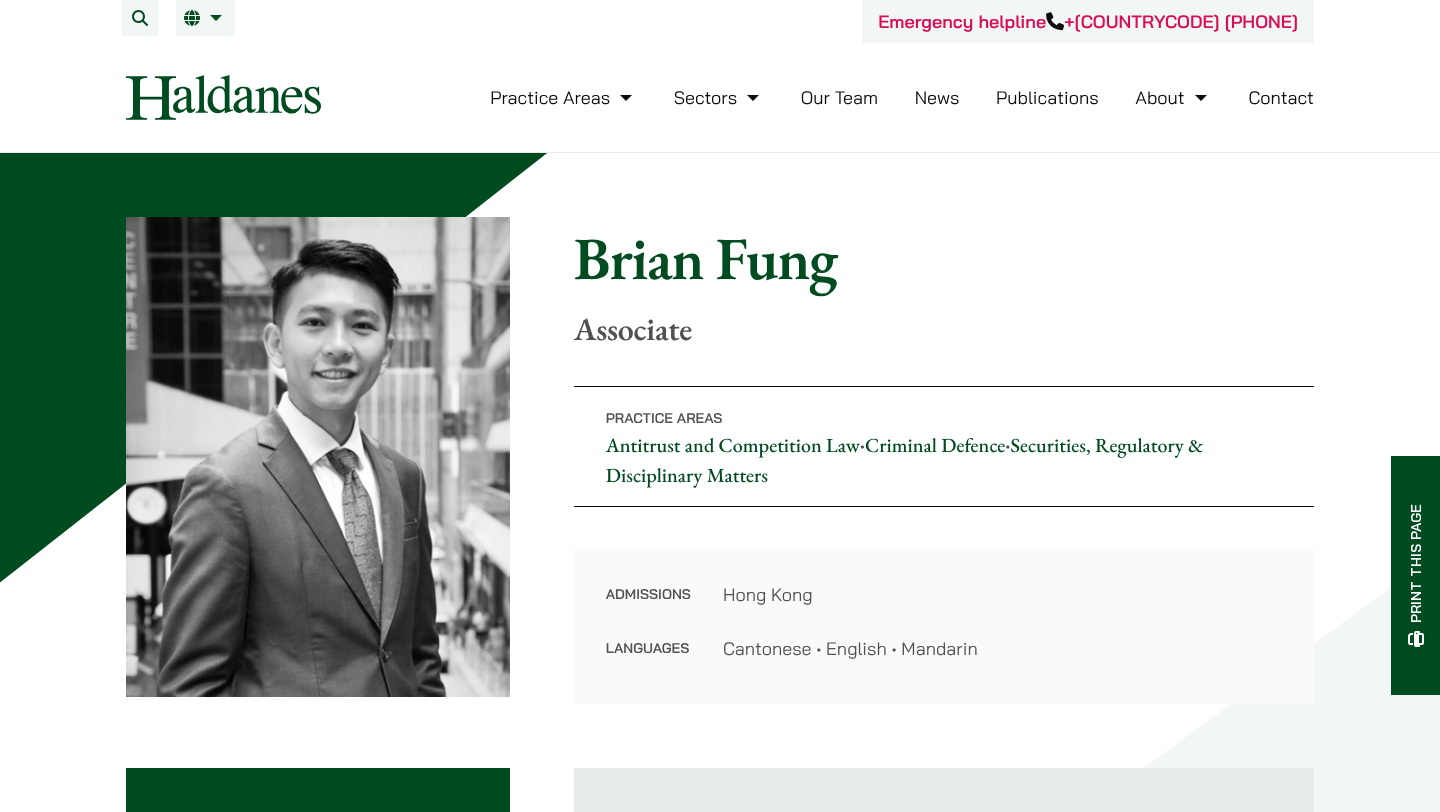 click on "Brian Fung" at bounding box center (944, 258) 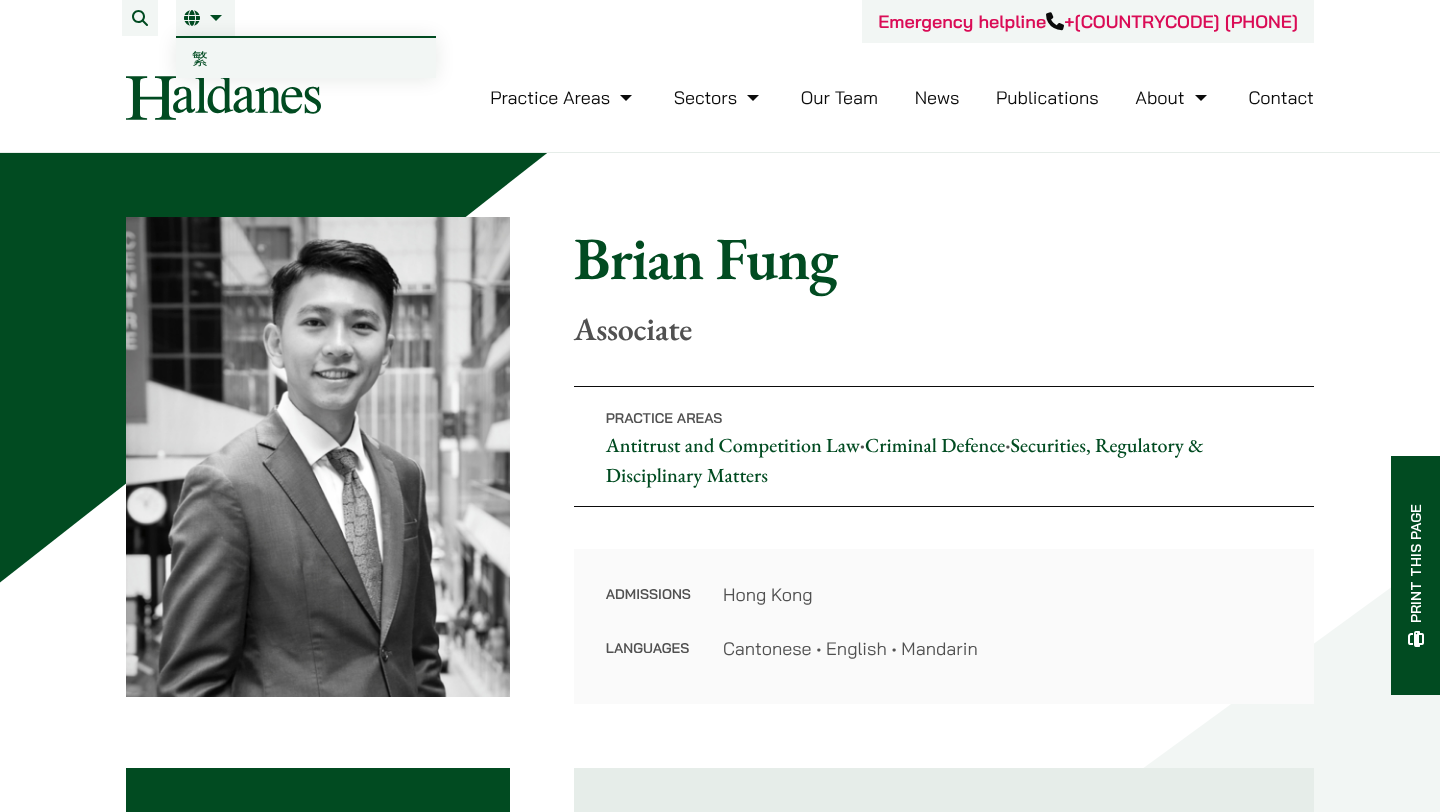 click on "EN" at bounding box center [205, 18] 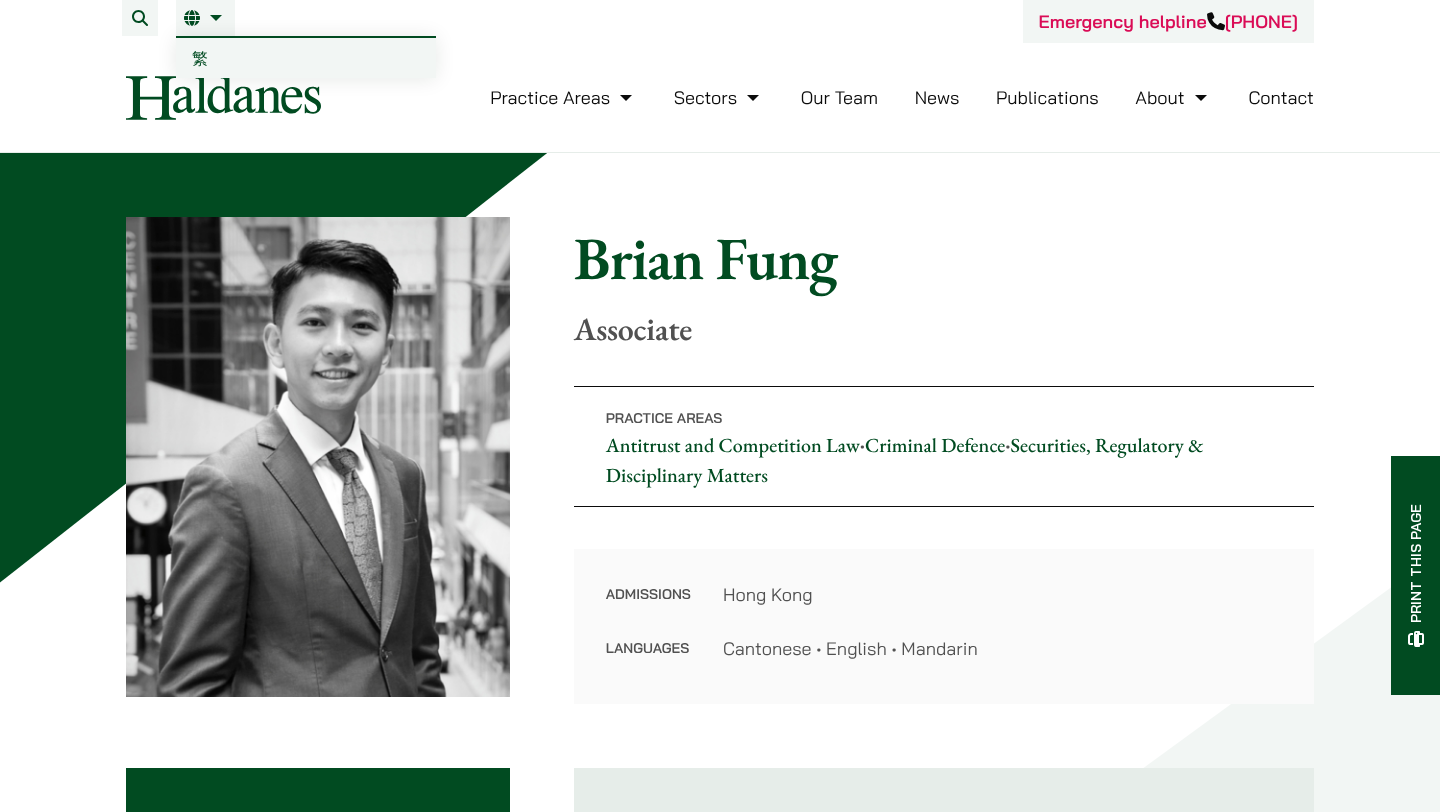 scroll, scrollTop: 0, scrollLeft: 0, axis: both 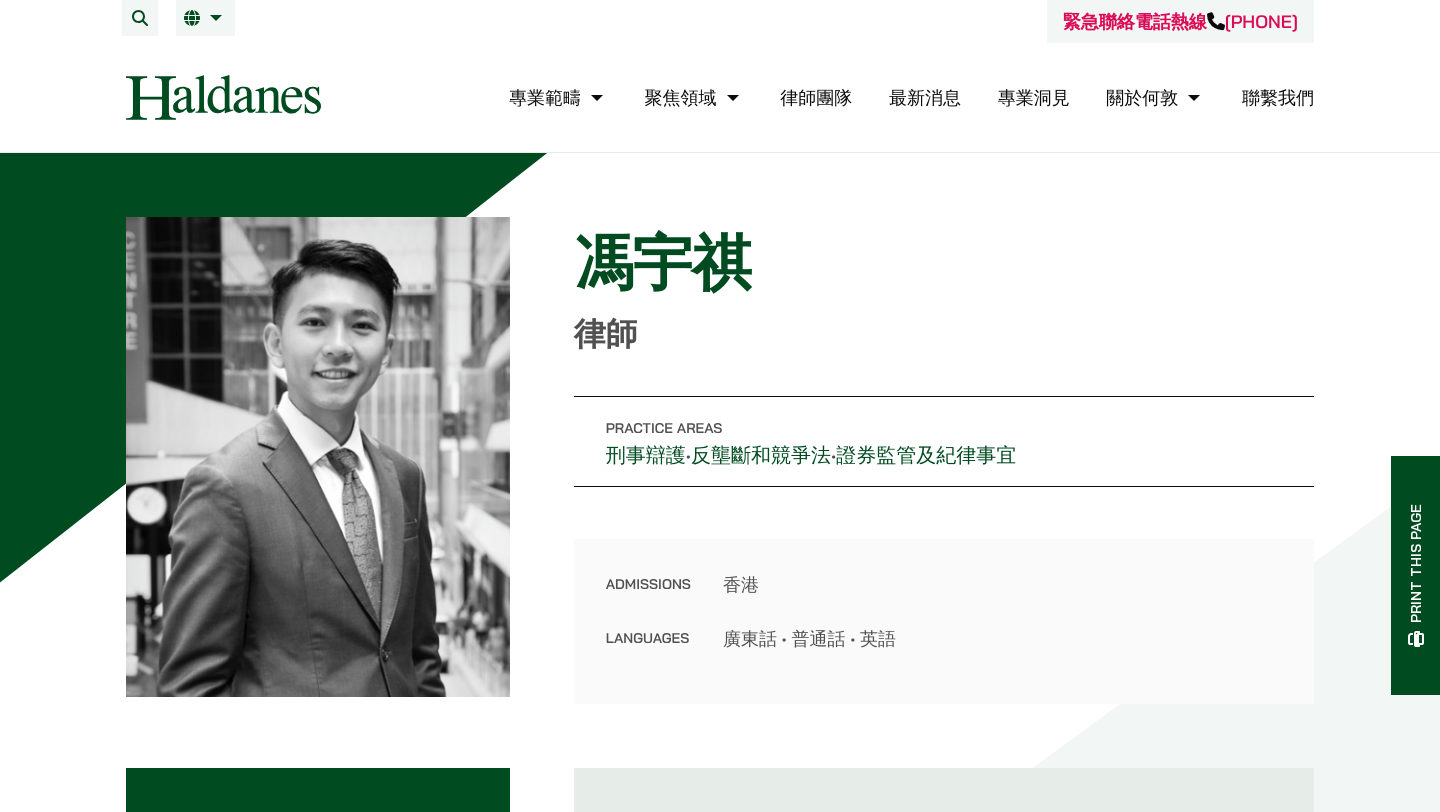 click on "律師團隊" at bounding box center [816, 97] 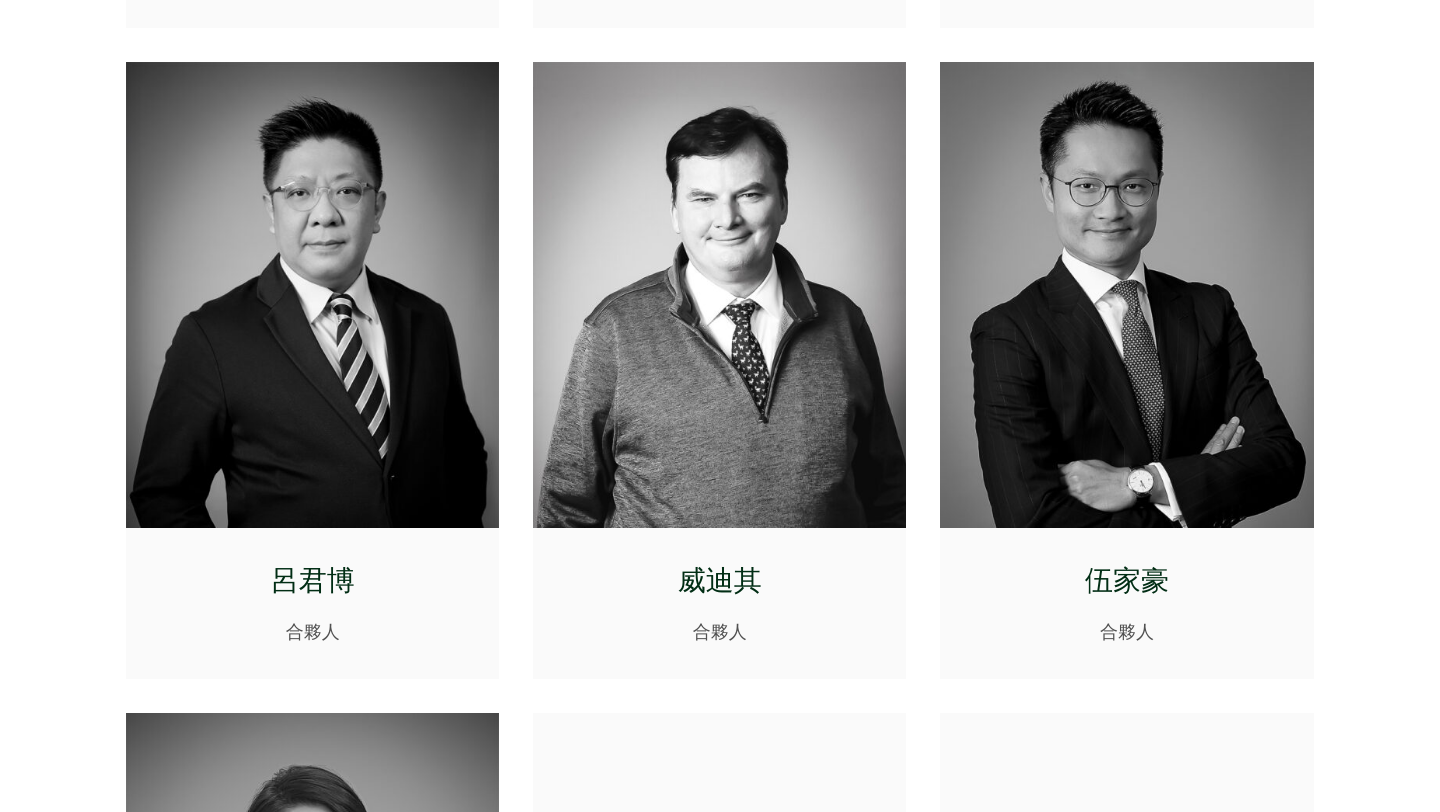 scroll, scrollTop: 1157, scrollLeft: 0, axis: vertical 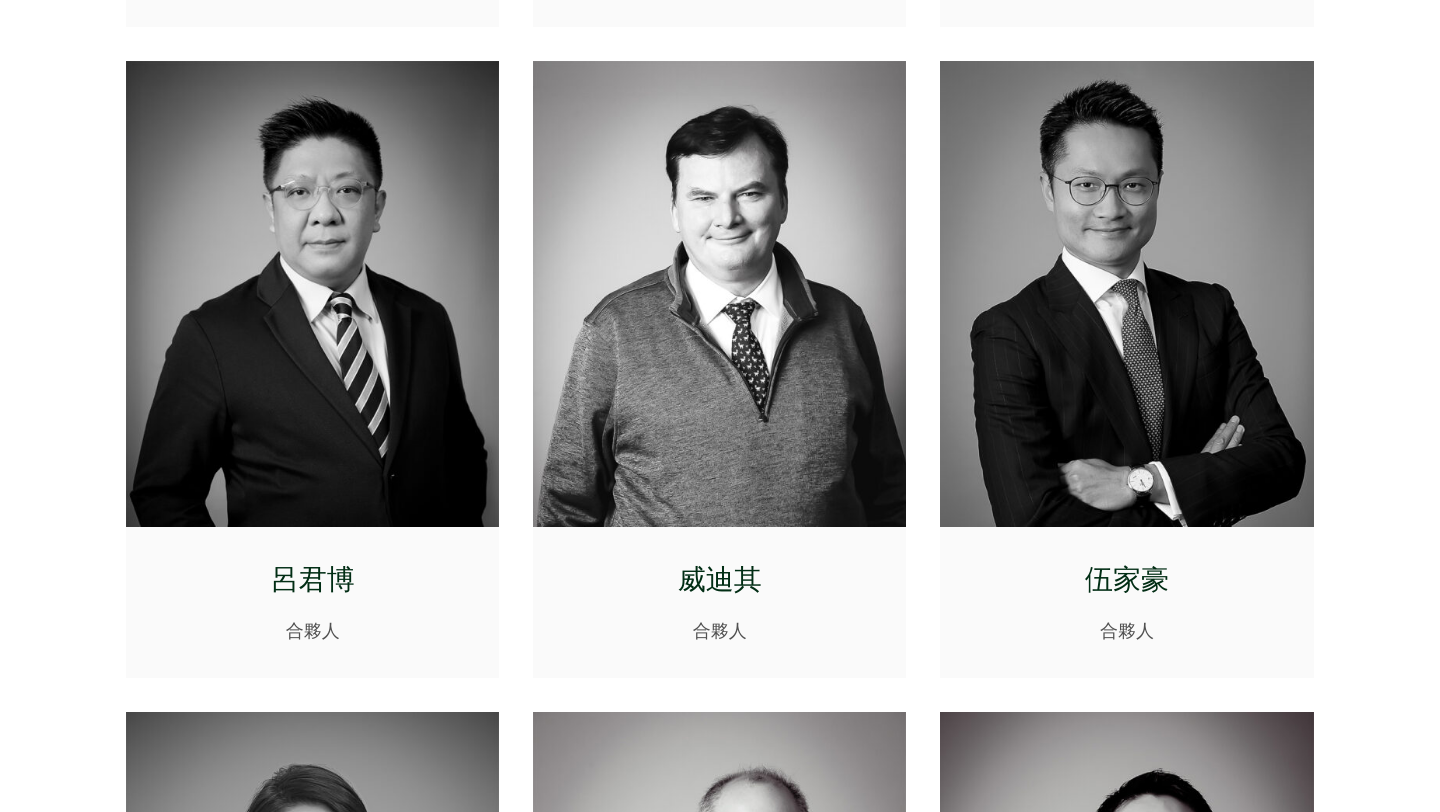 click at bounding box center [312, 294] 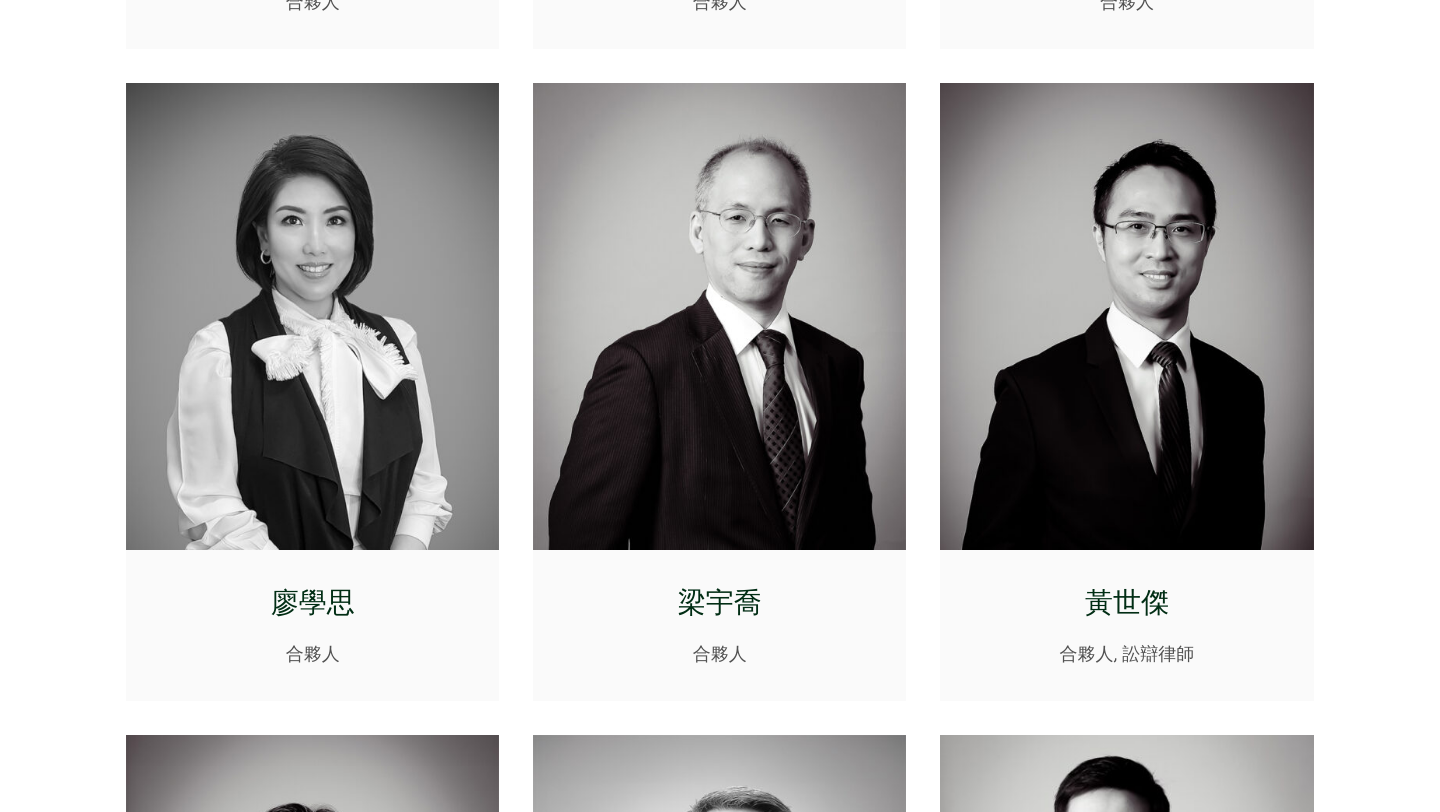 scroll, scrollTop: 1788, scrollLeft: 0, axis: vertical 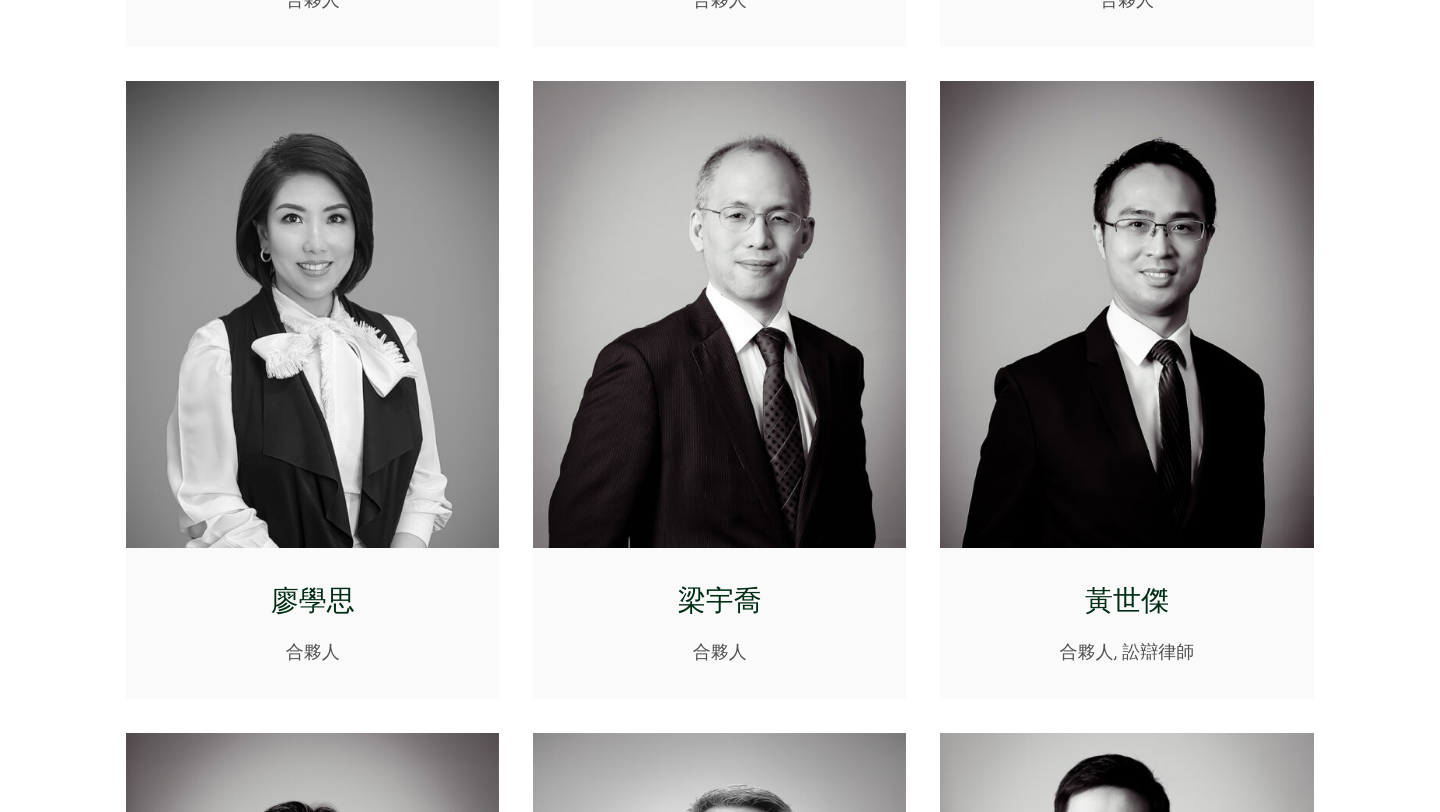 click at bounding box center [1126, 314] 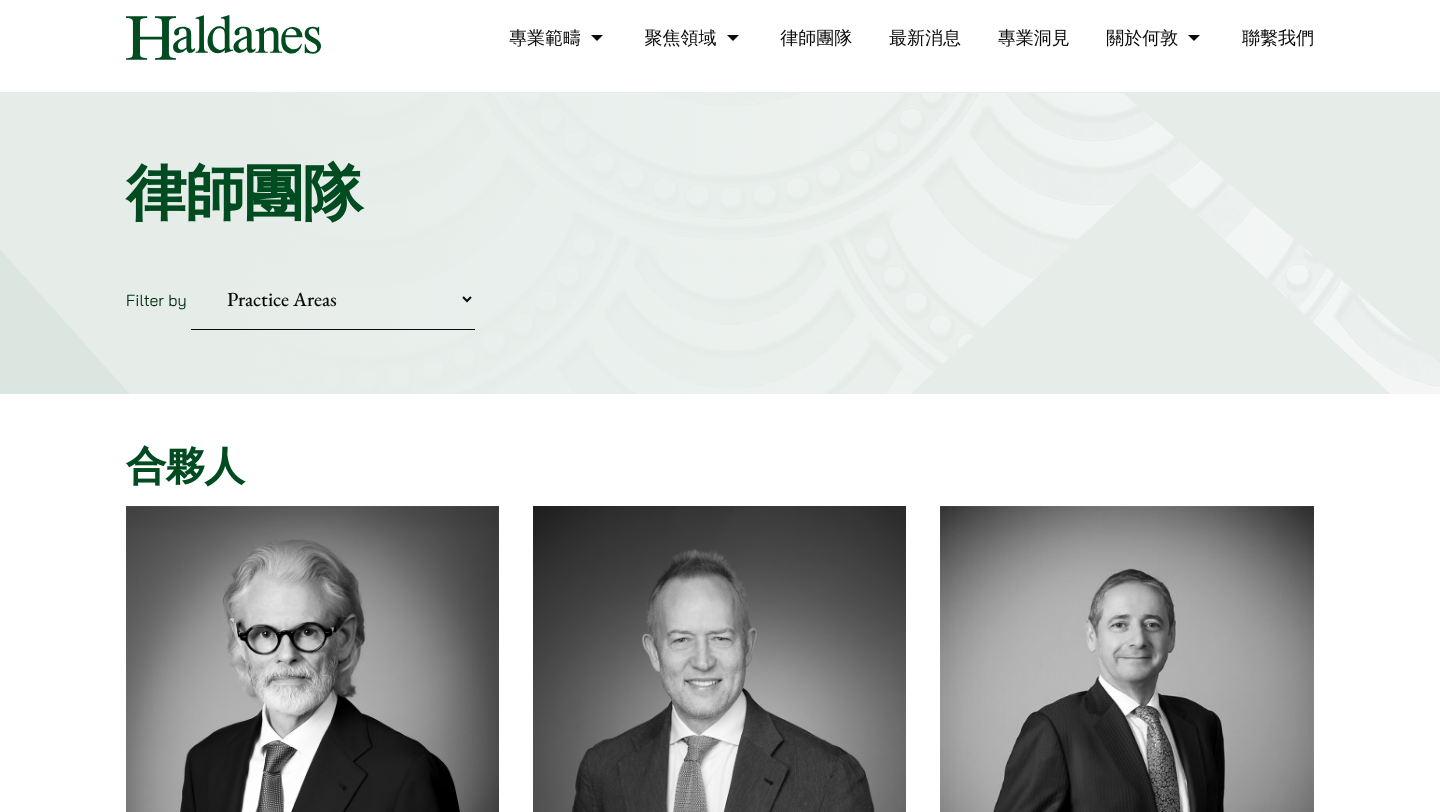 scroll, scrollTop: 0, scrollLeft: 0, axis: both 